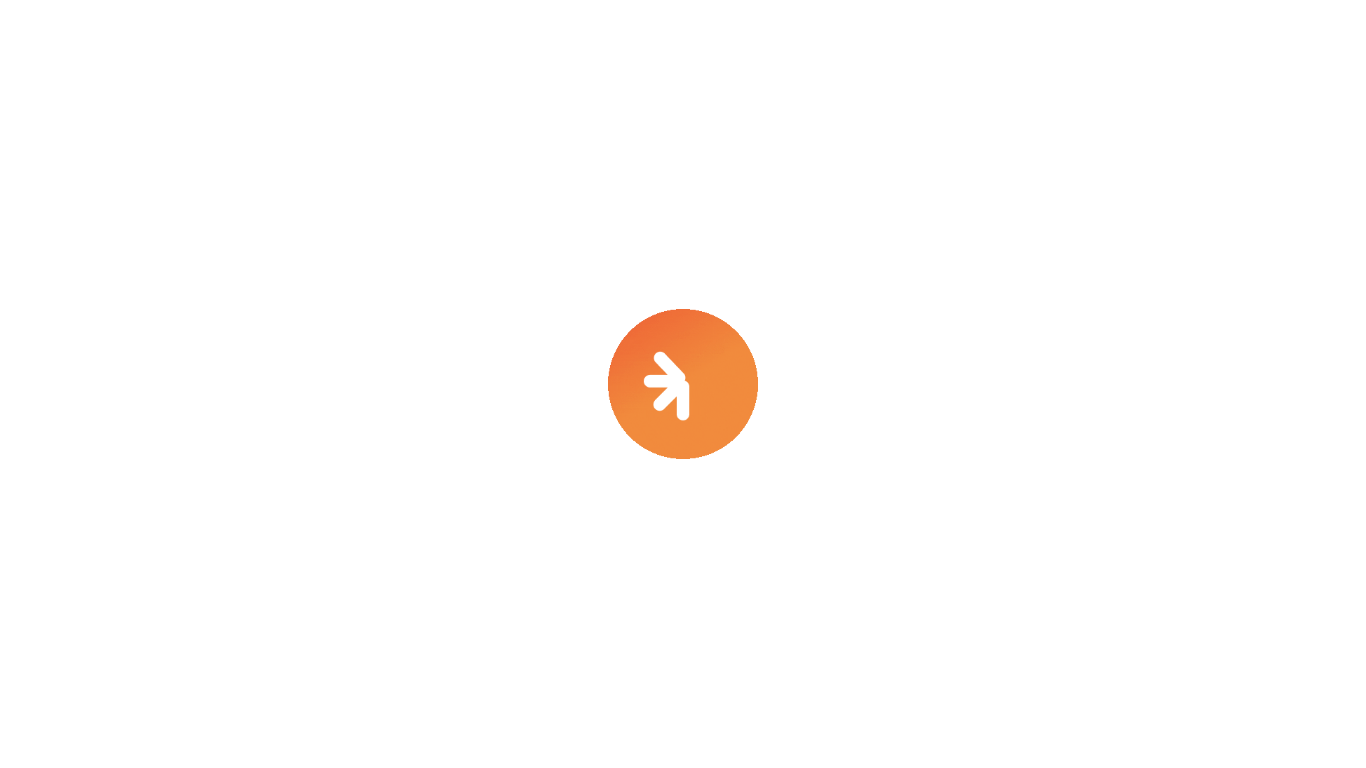 scroll, scrollTop: 0, scrollLeft: 0, axis: both 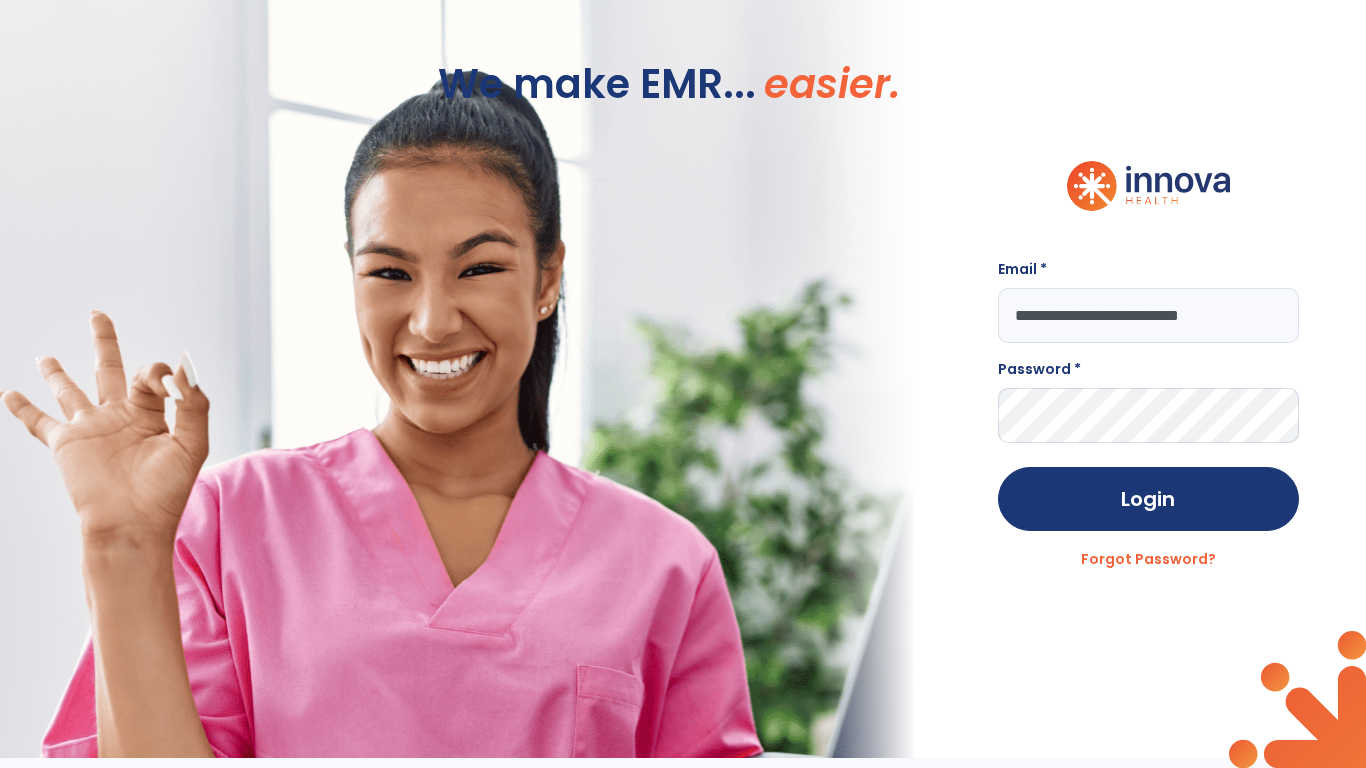 type on "**********" 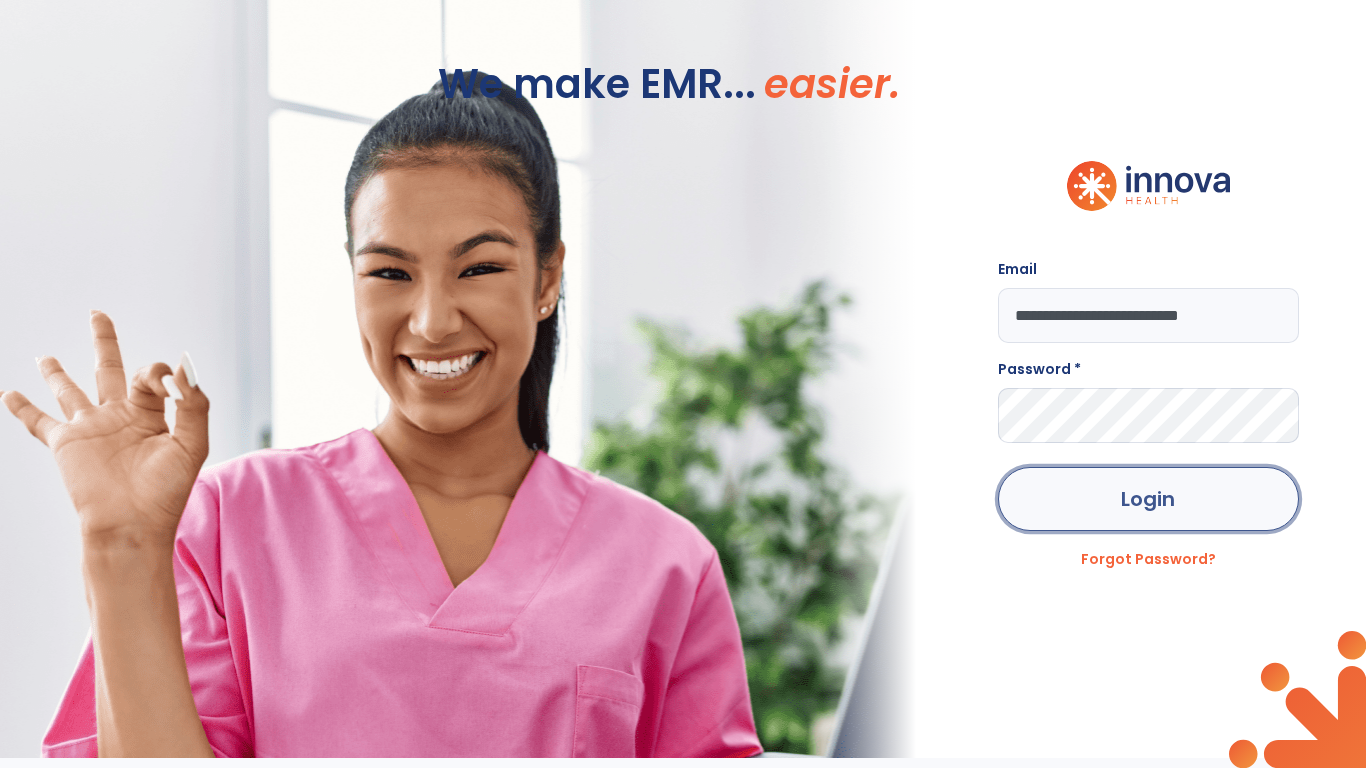 click on "Login" 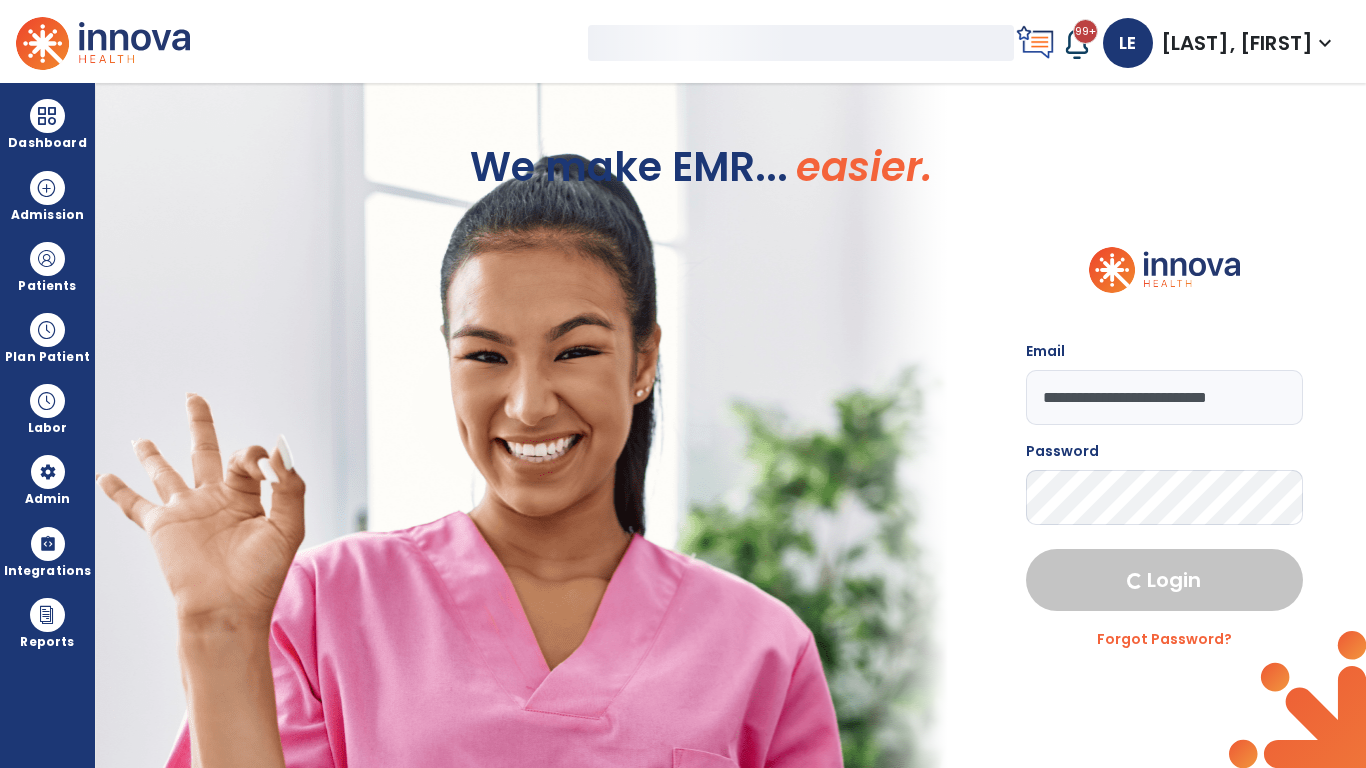 select on "***" 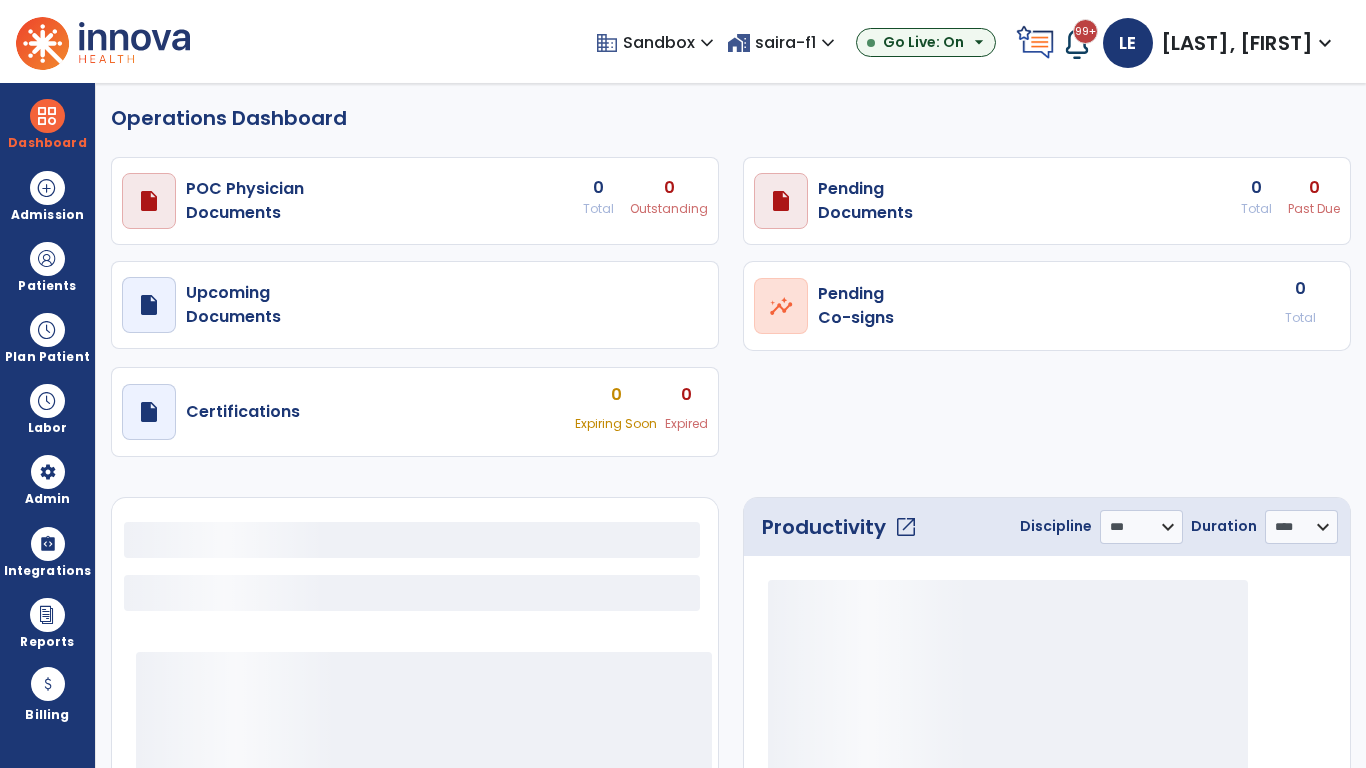 select on "***" 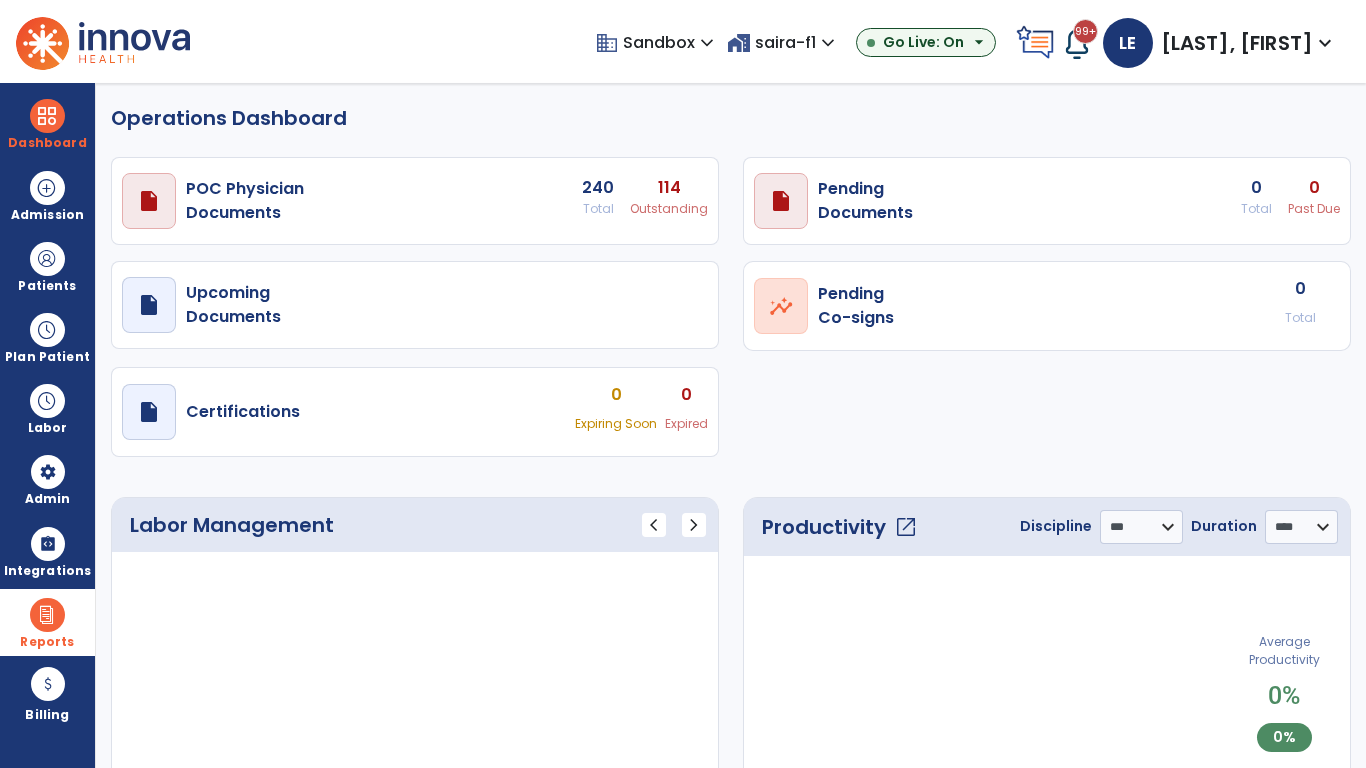 click at bounding box center [47, 615] 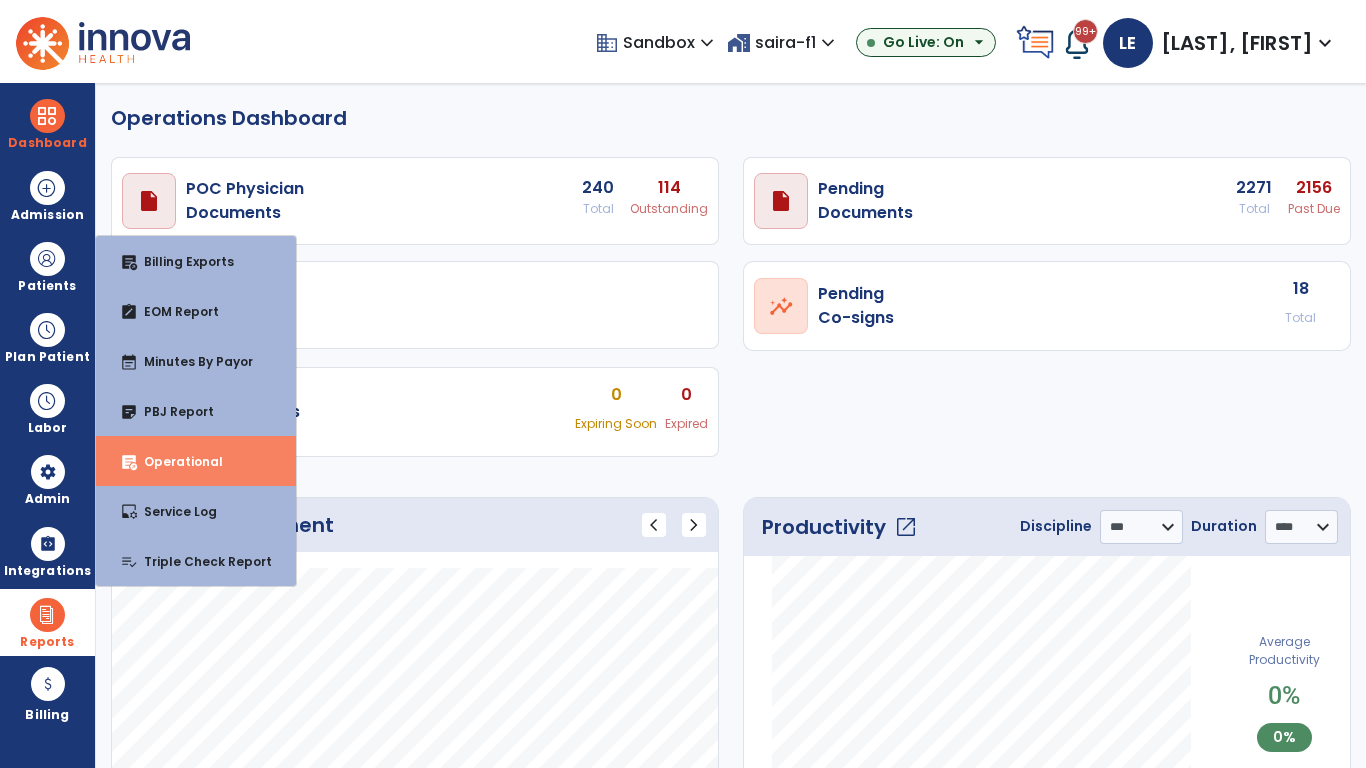 click on "Operational" at bounding box center [175, 461] 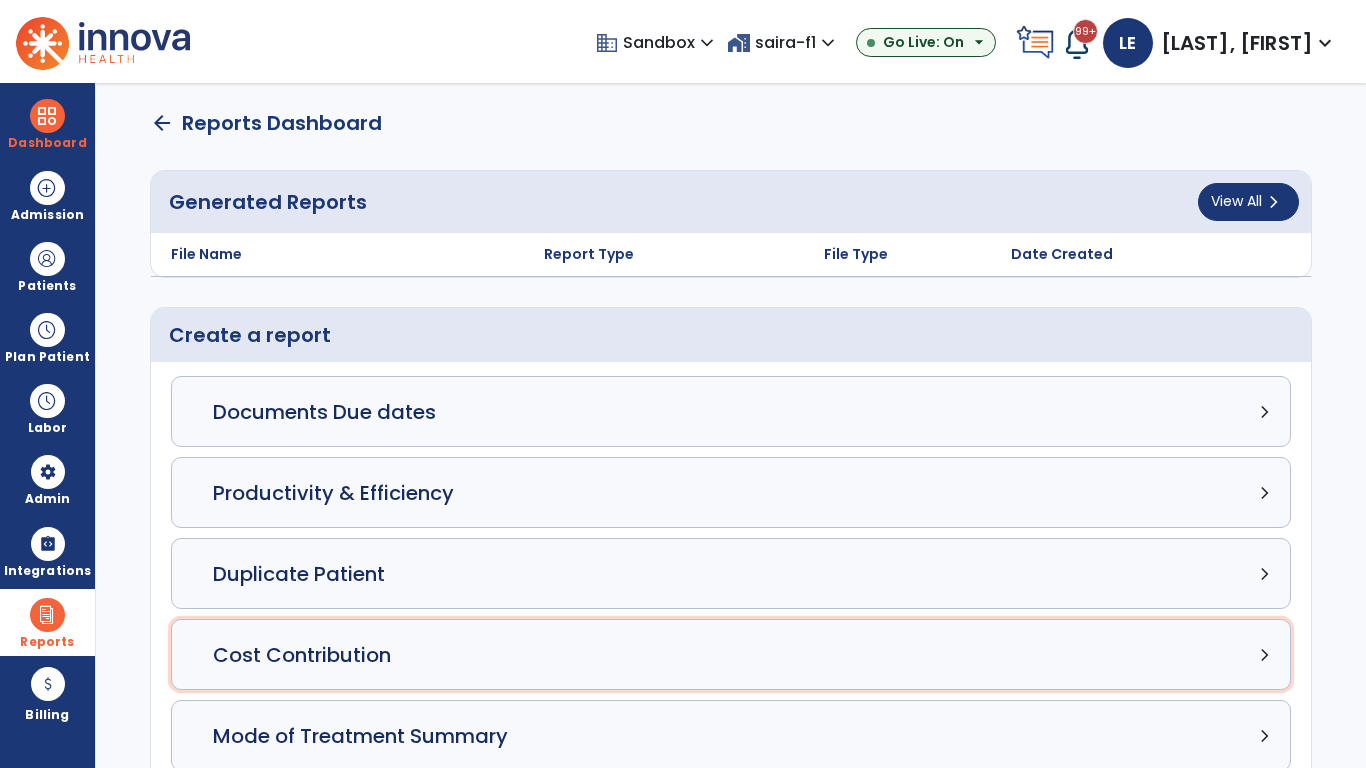 click on "Cost Contribution chevron_right" 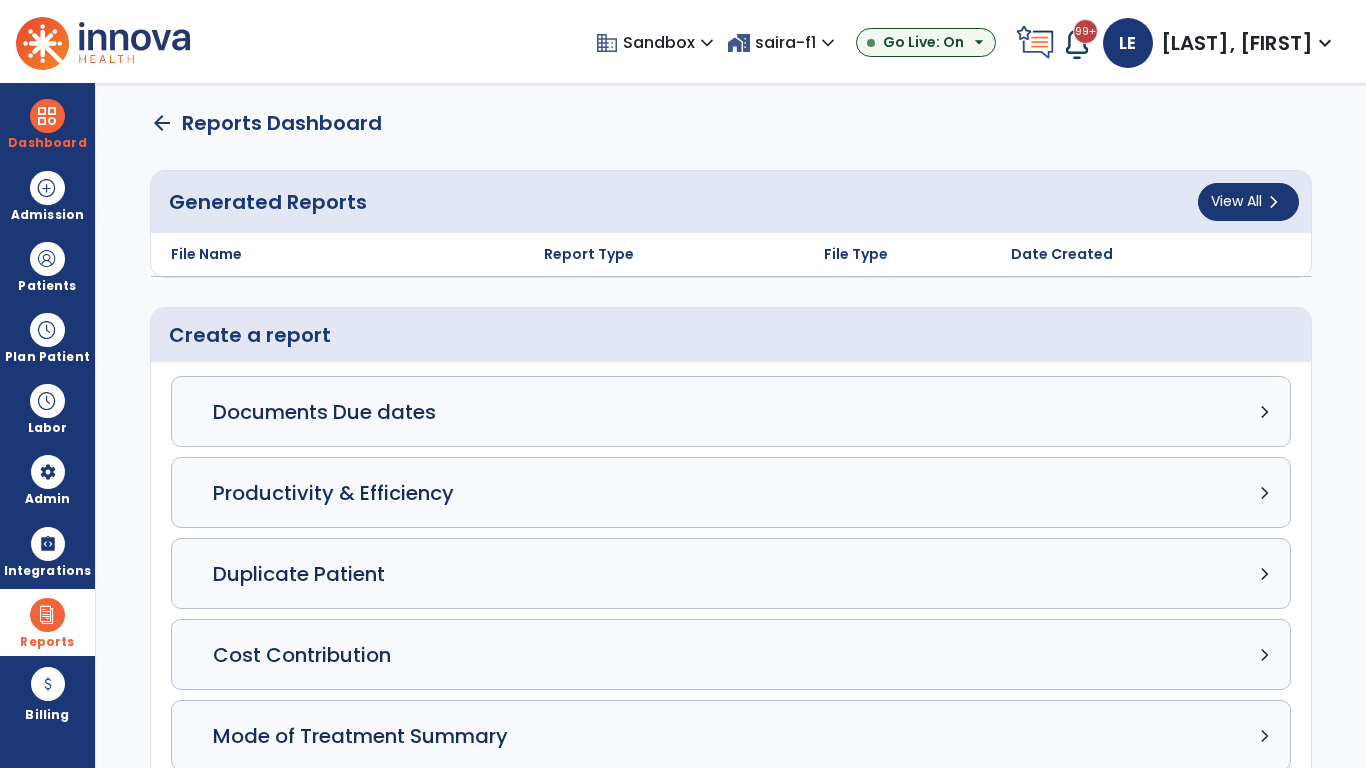 select on "*****" 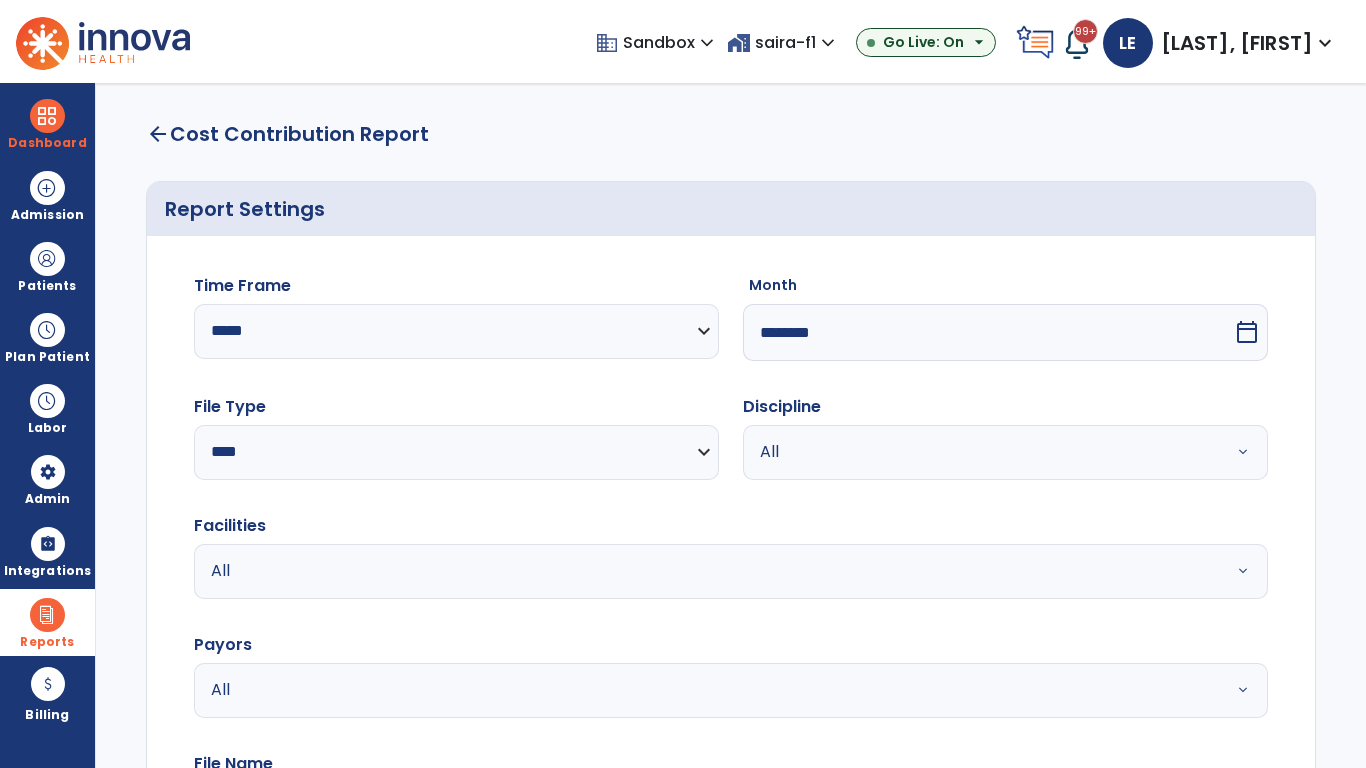 select on "*****" 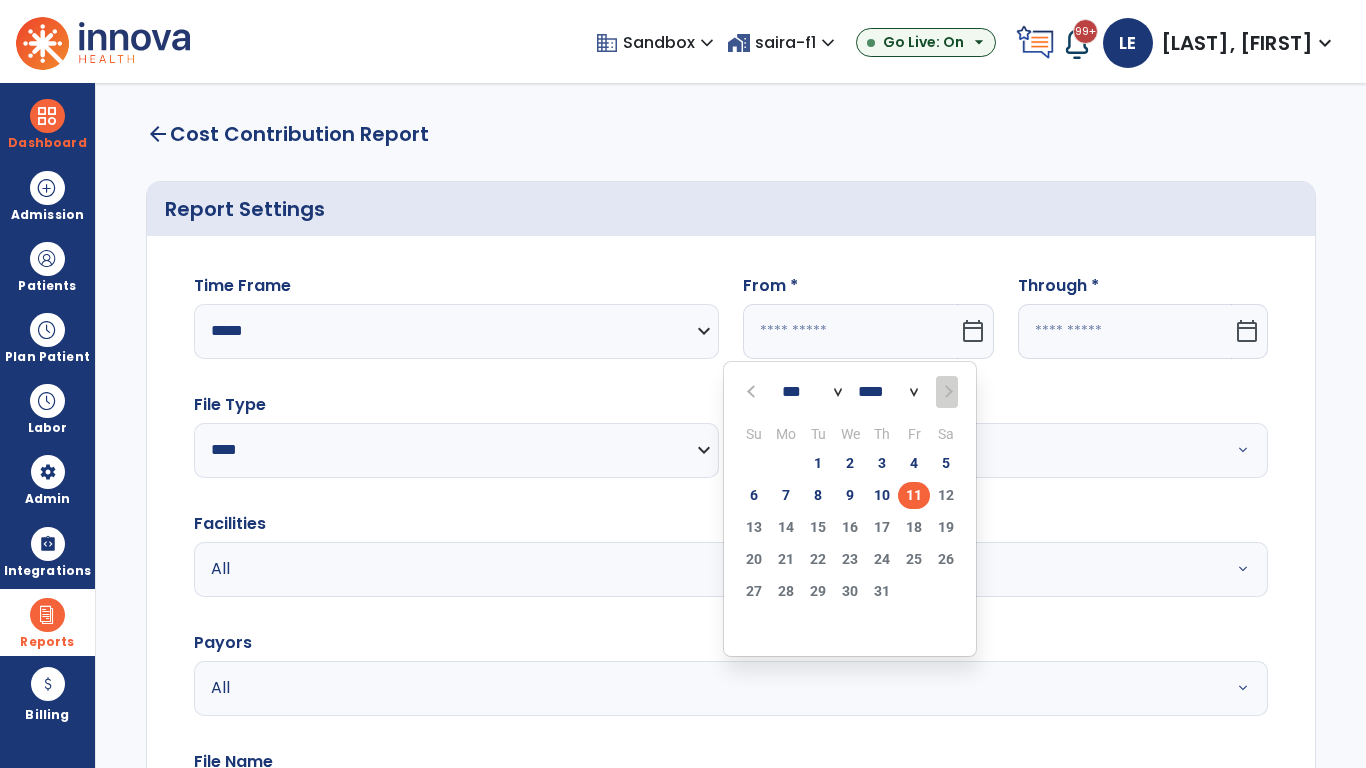 select on "****" 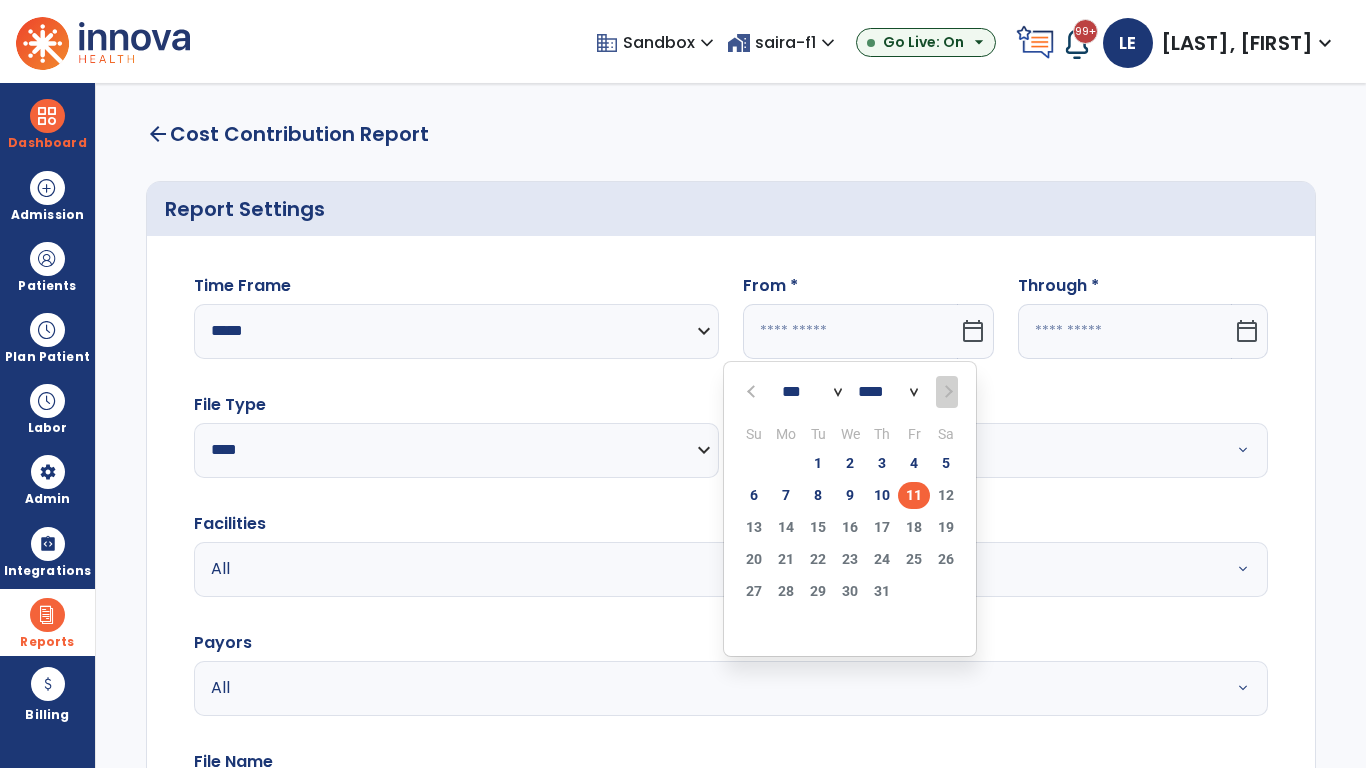 select on "**" 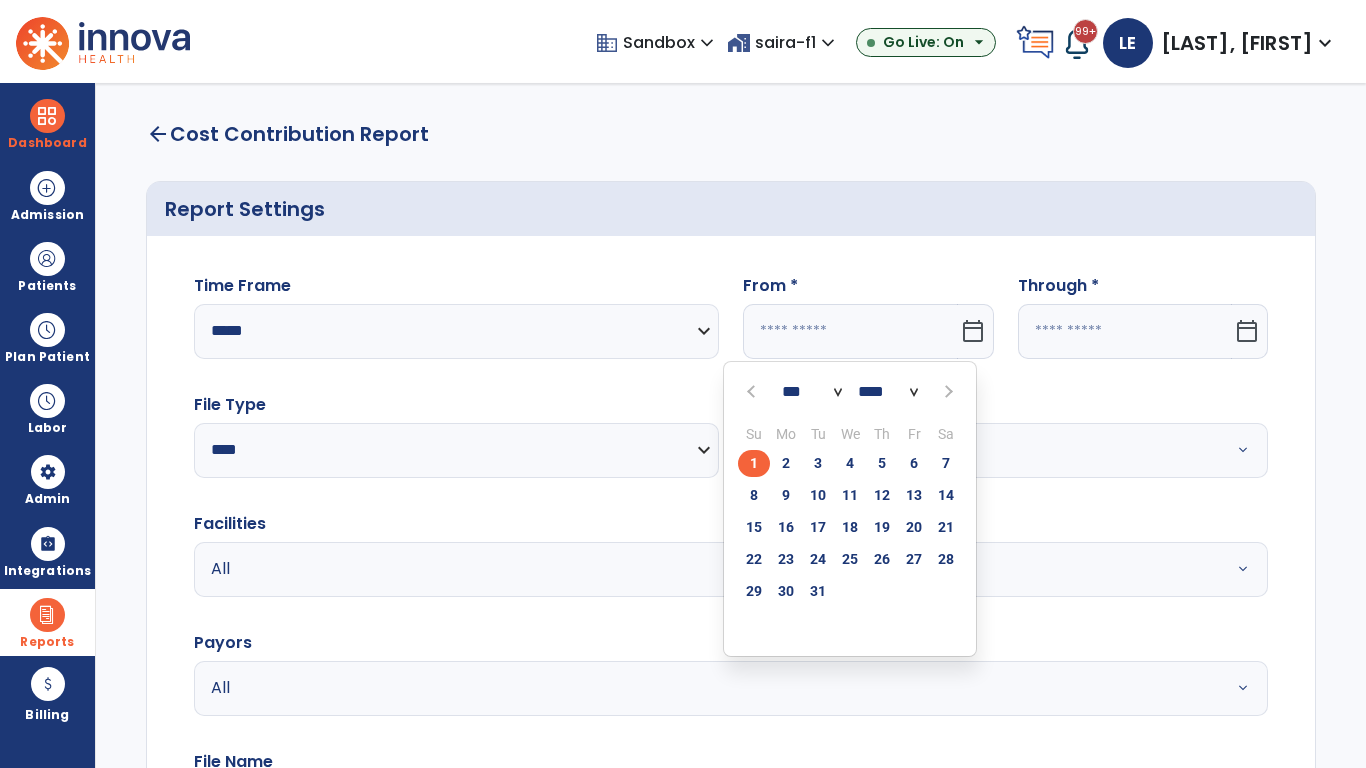click on "1" 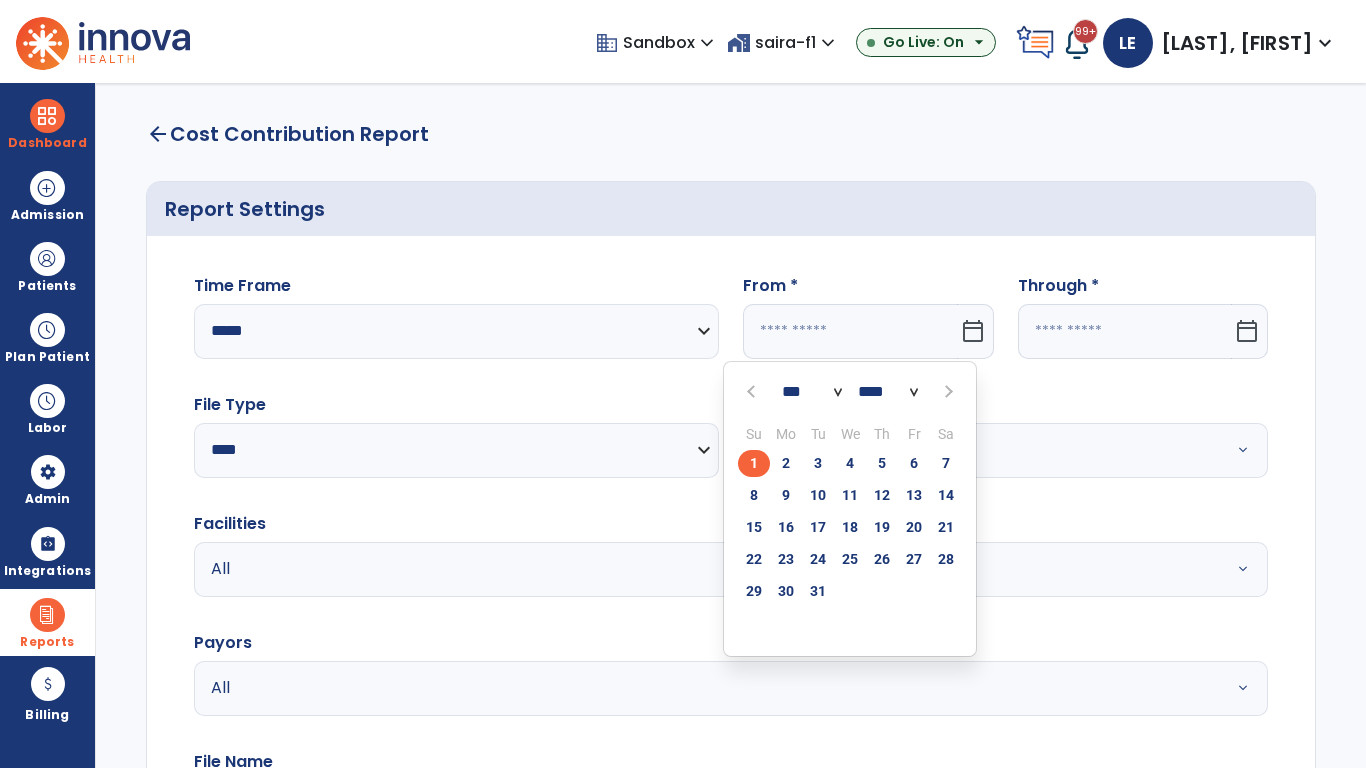 type on "**********" 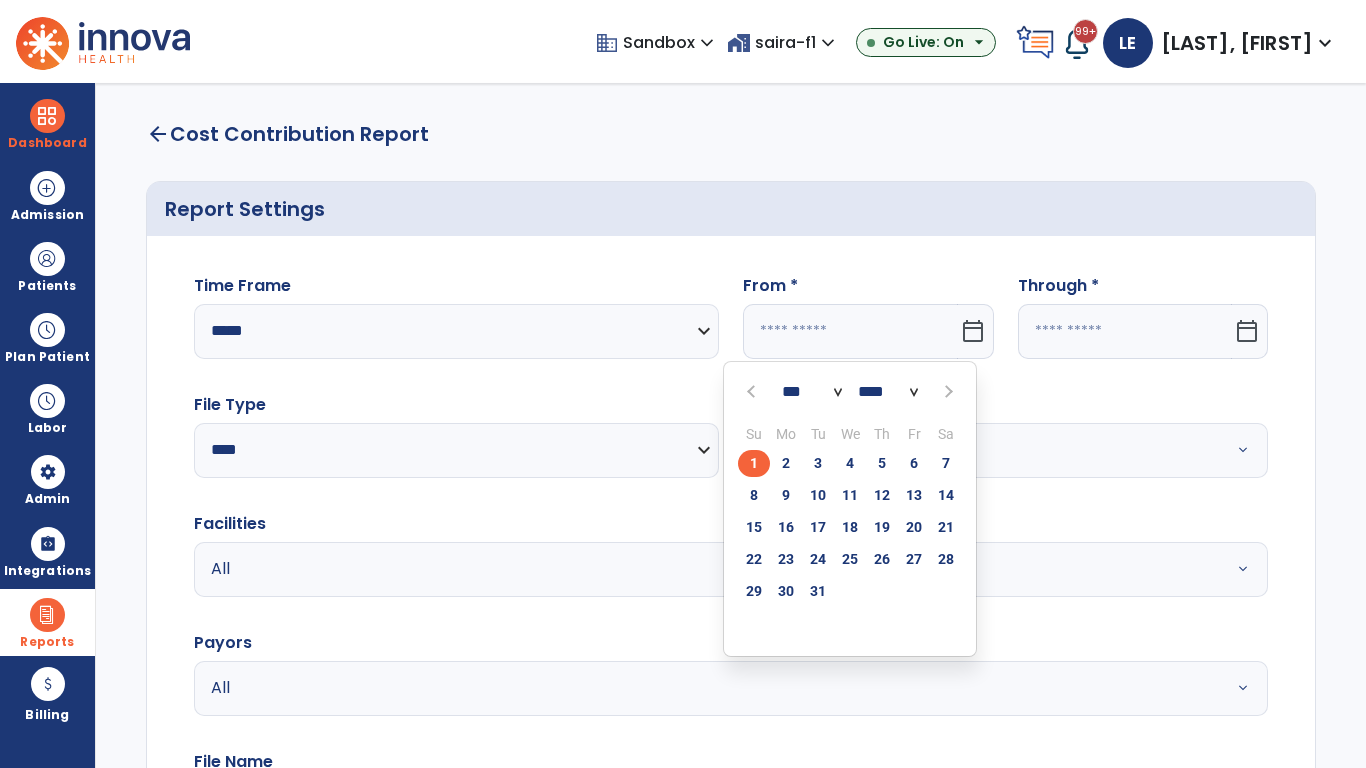 type on "*********" 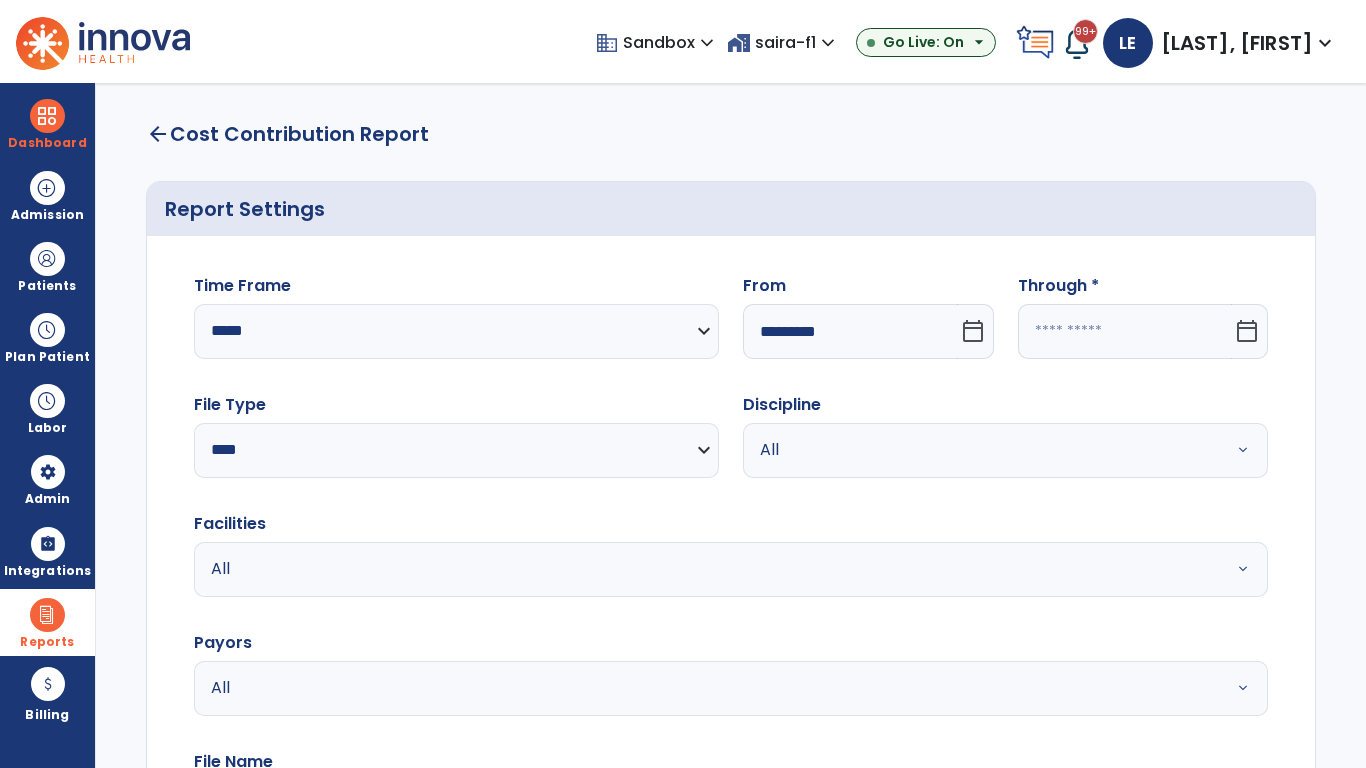 click 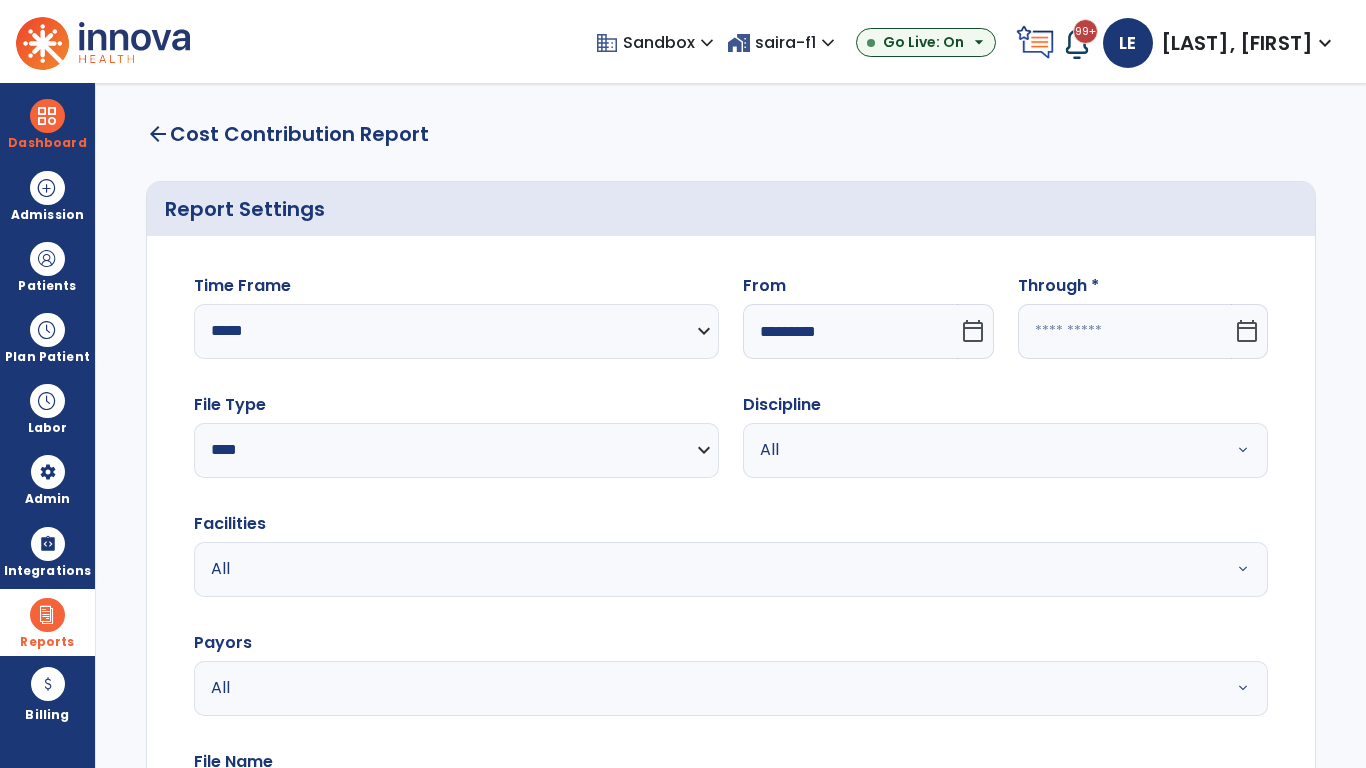 select on "*" 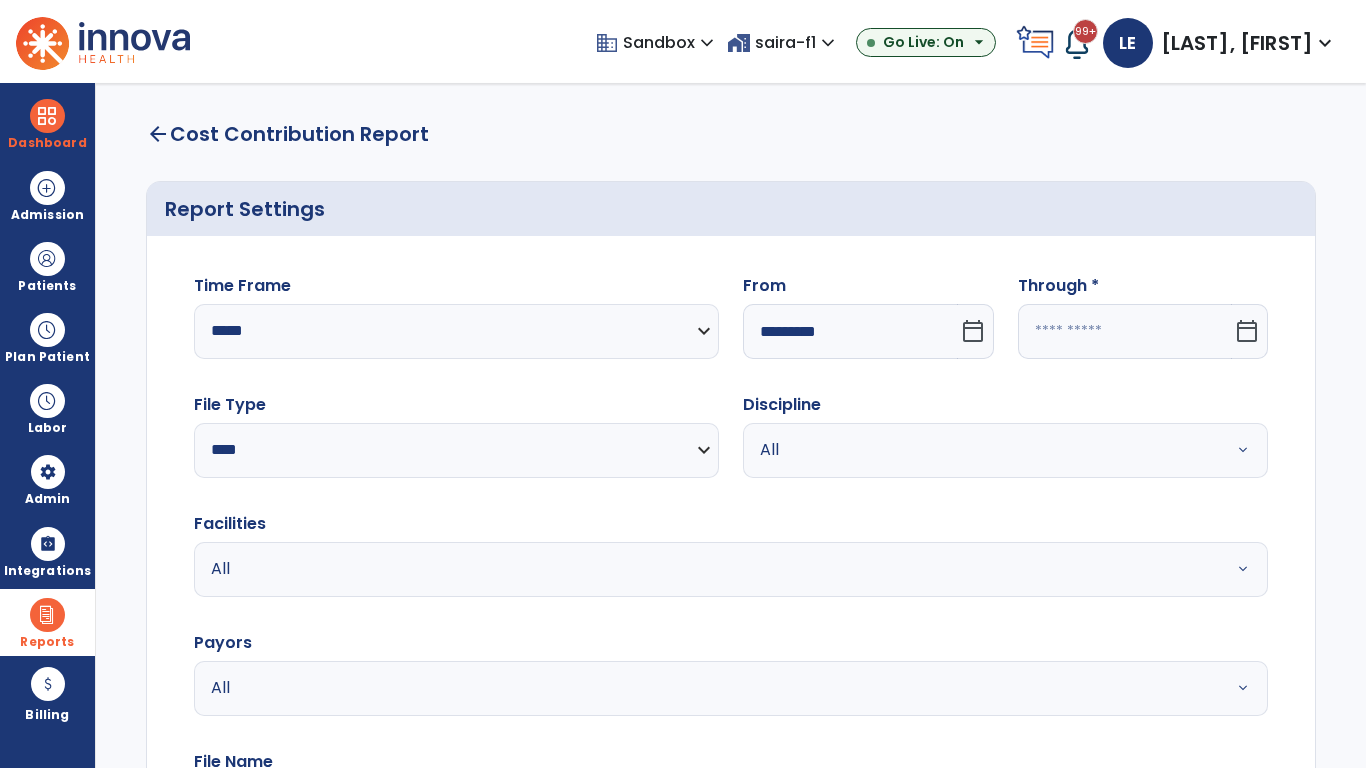 select on "****" 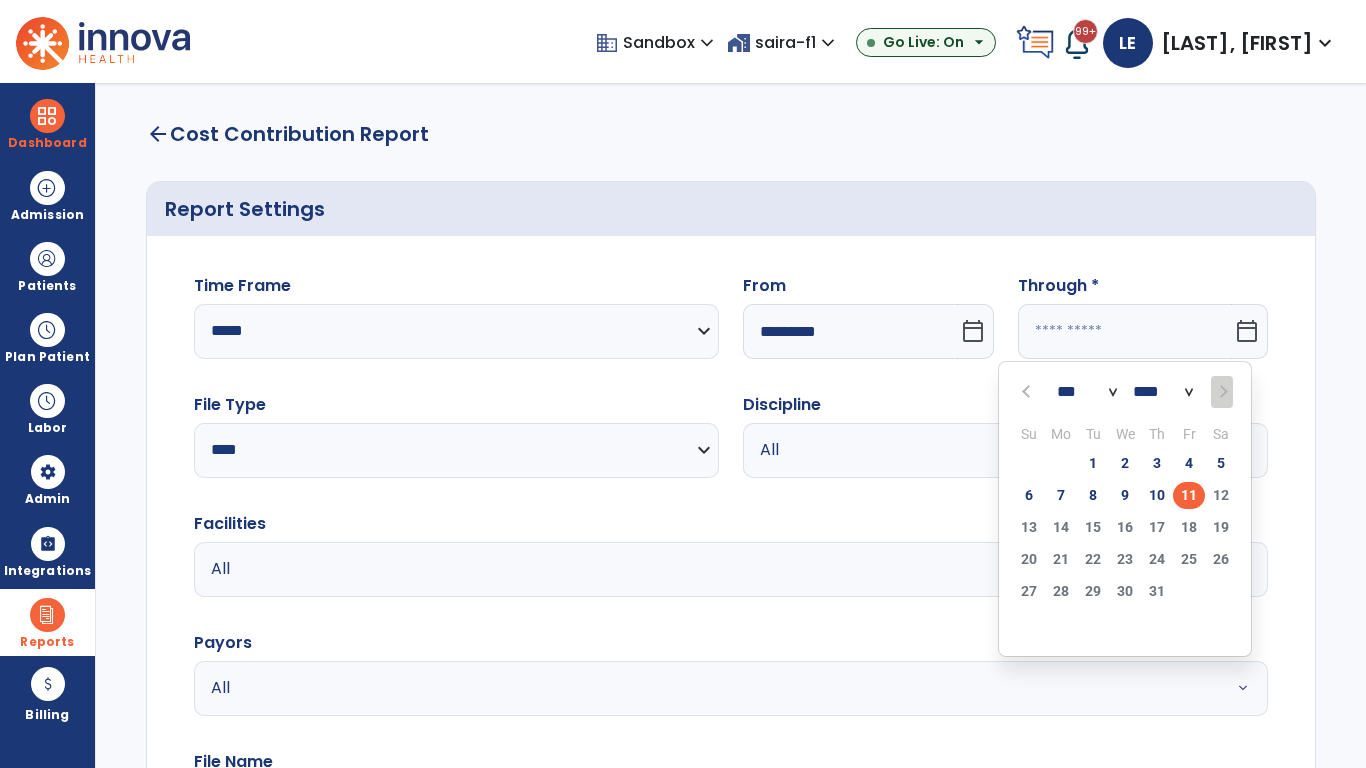 select on "*" 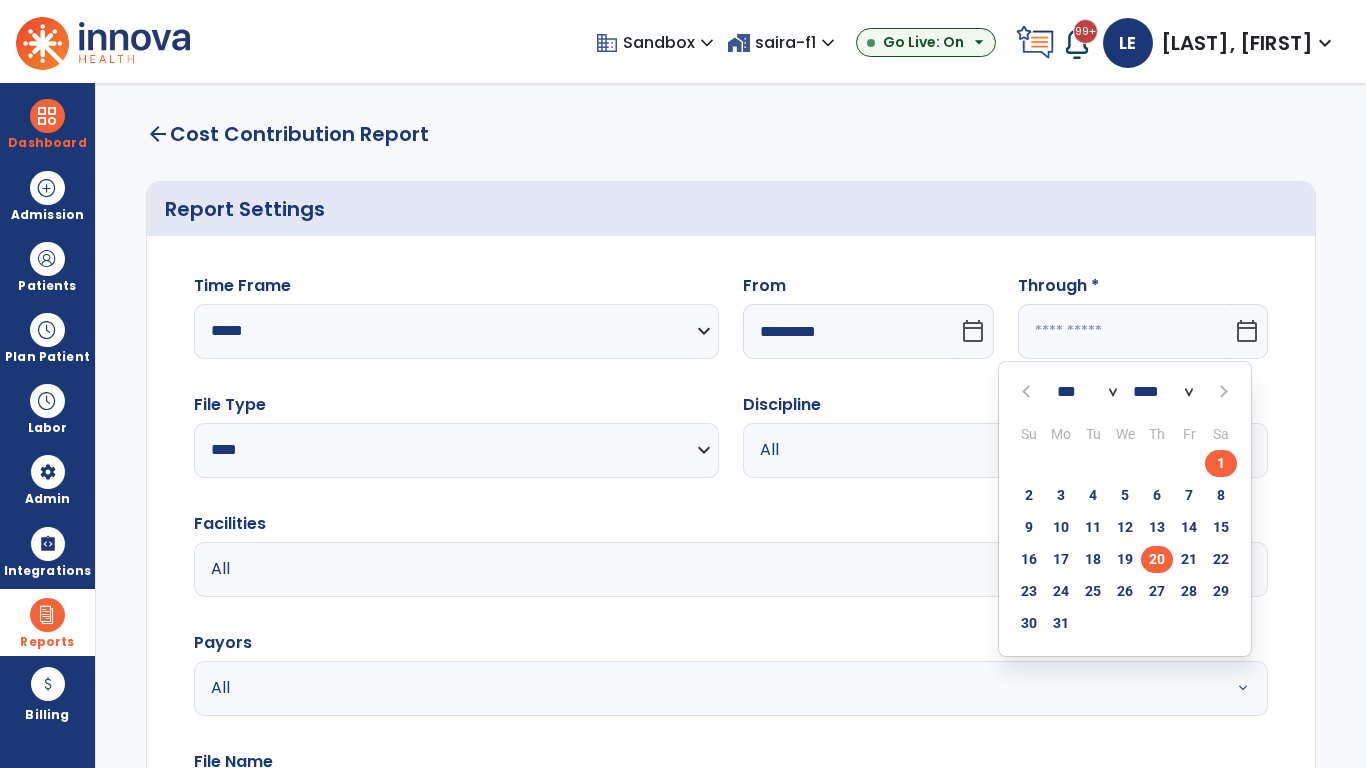 click on "20" 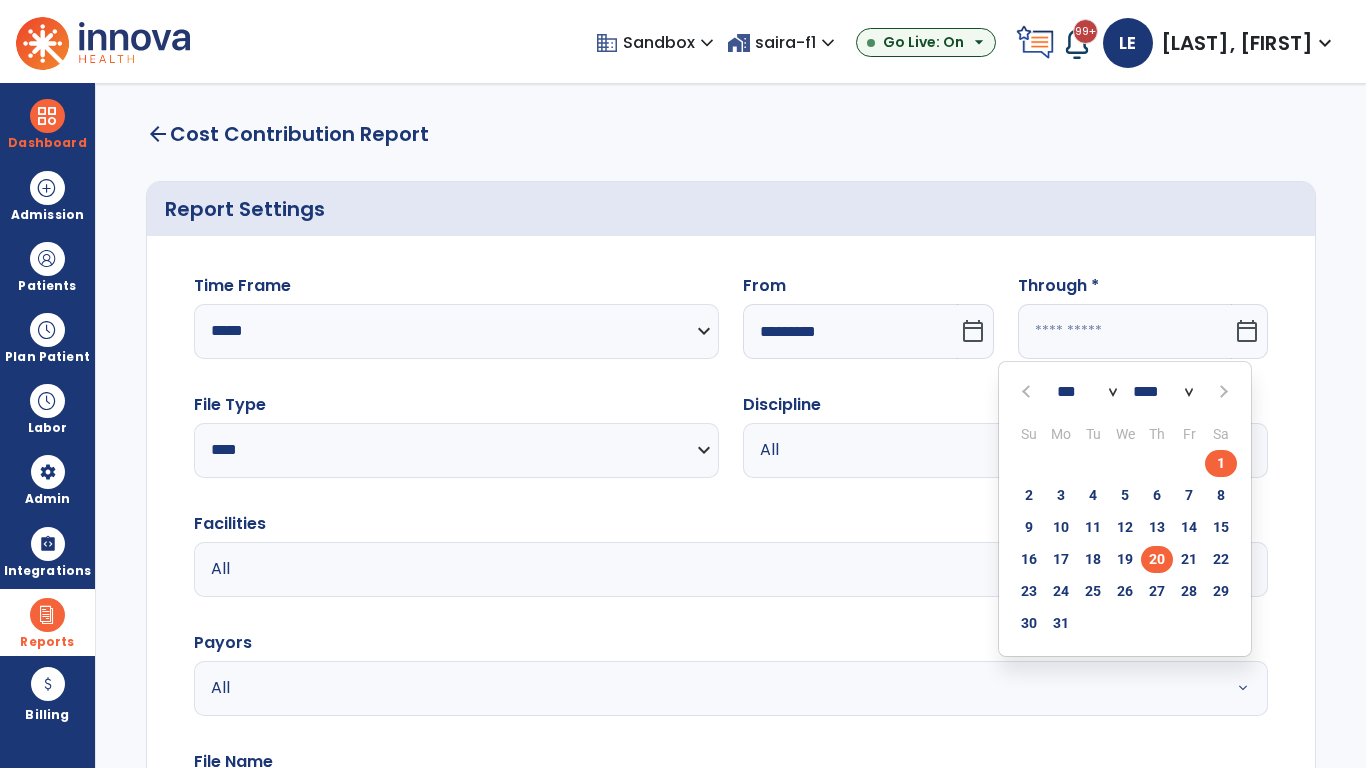 type on "**********" 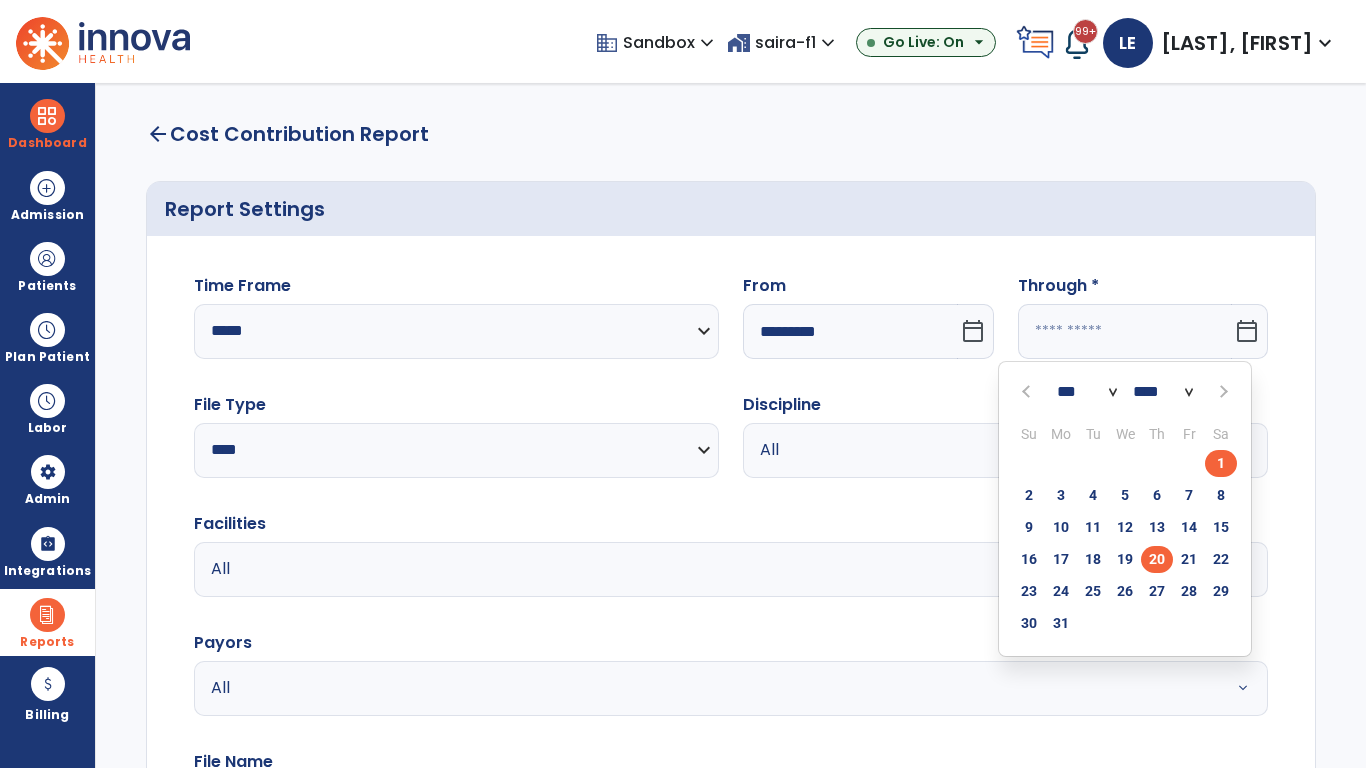 type on "*********" 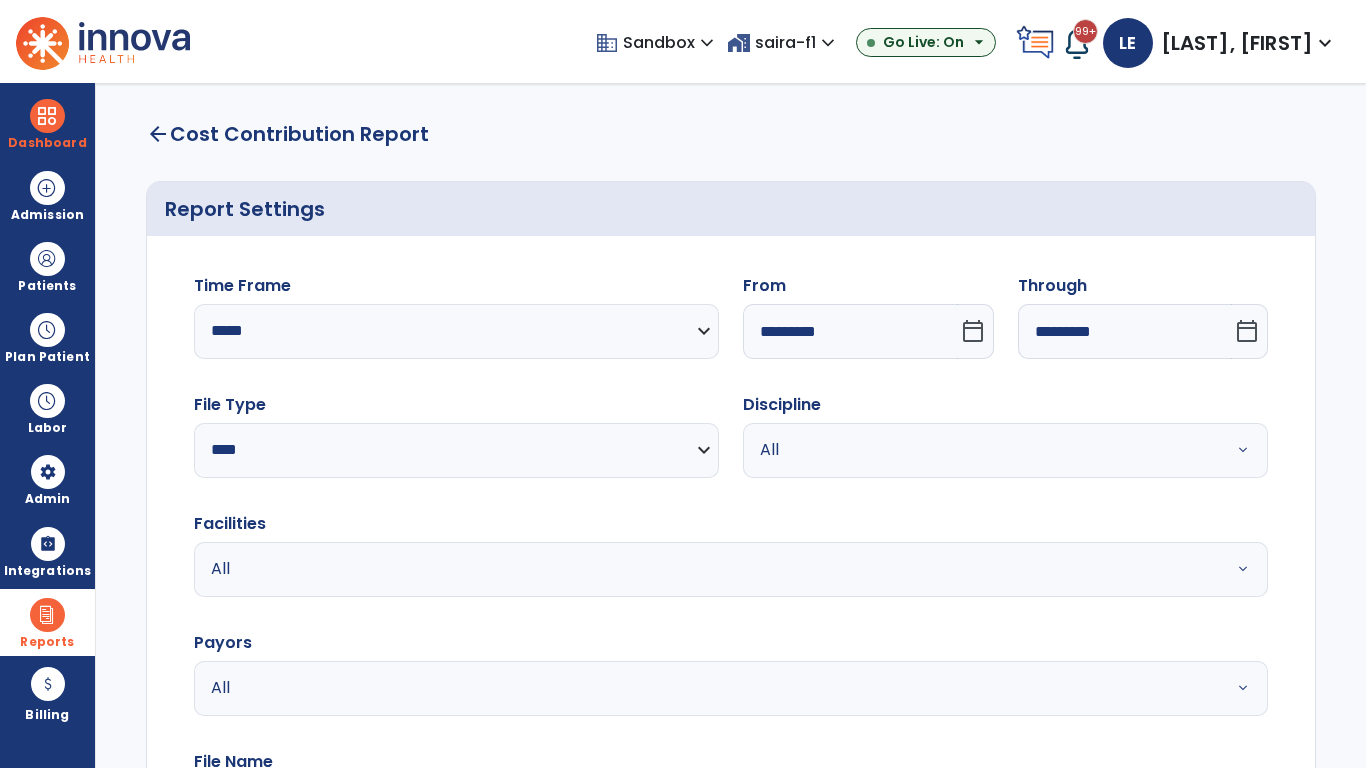 click on "All" at bounding box center [981, 450] 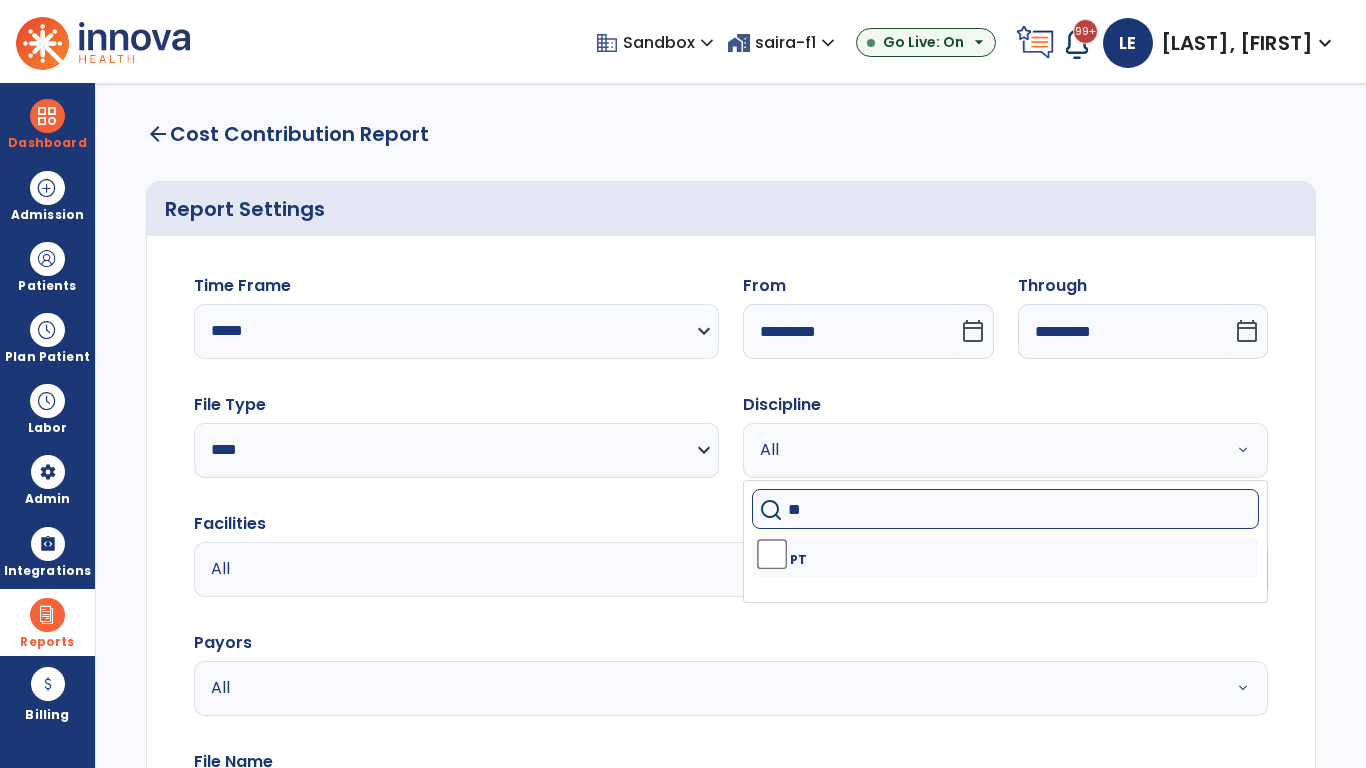 type on "**" 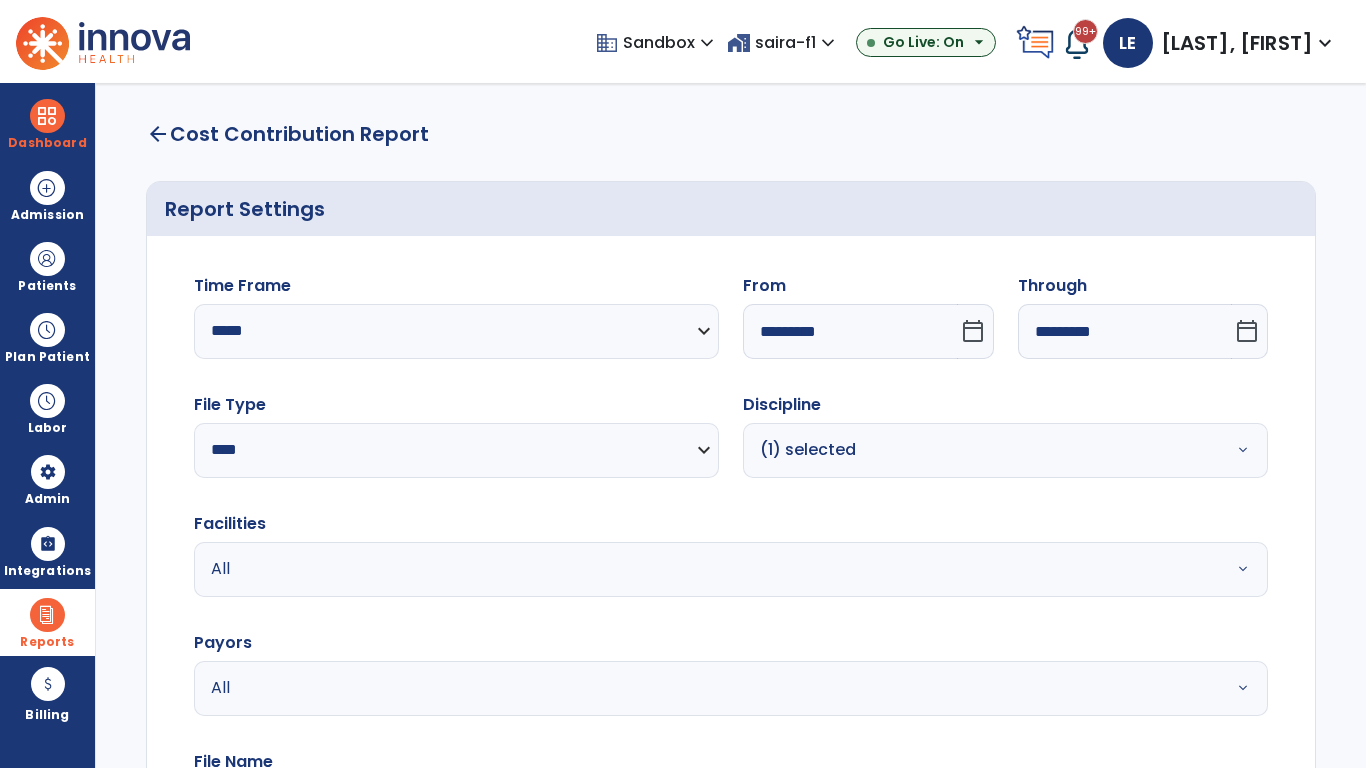 scroll, scrollTop: 51, scrollLeft: 0, axis: vertical 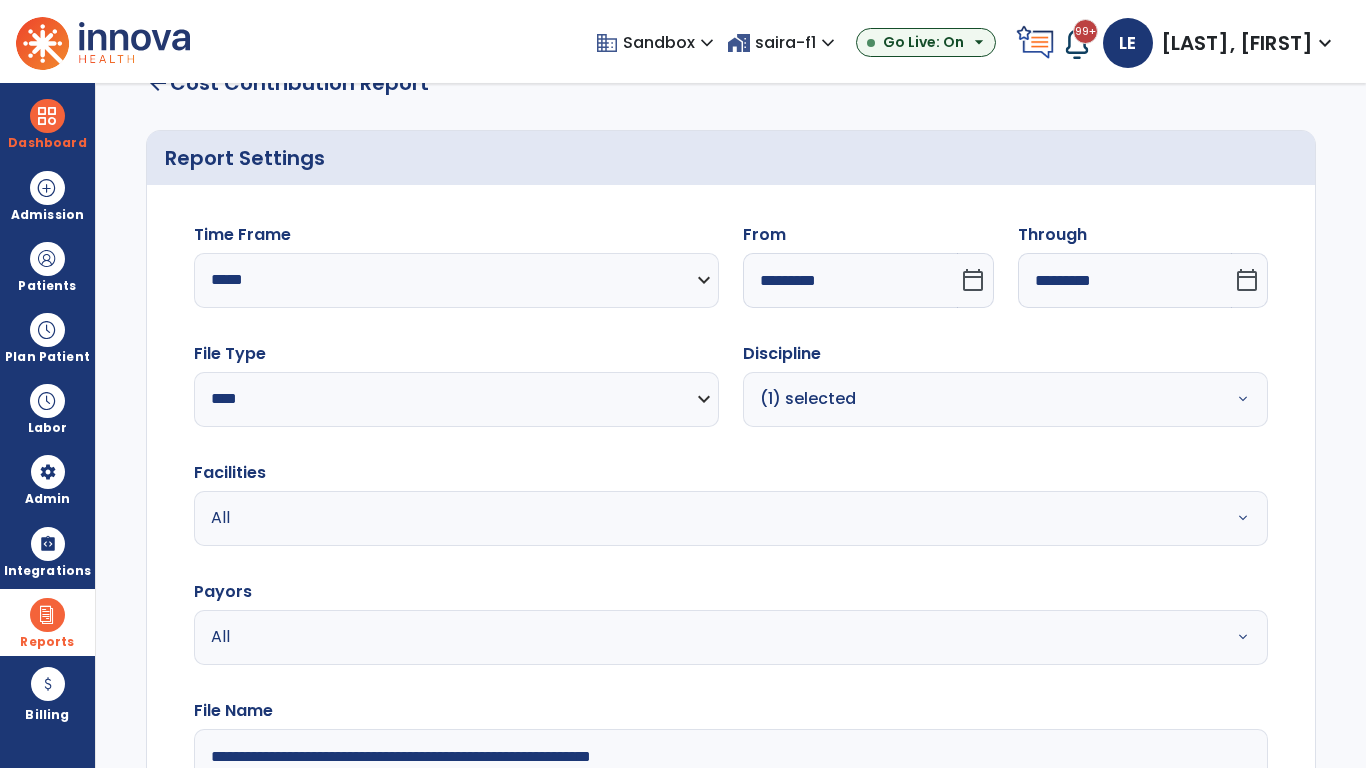 type on "**********" 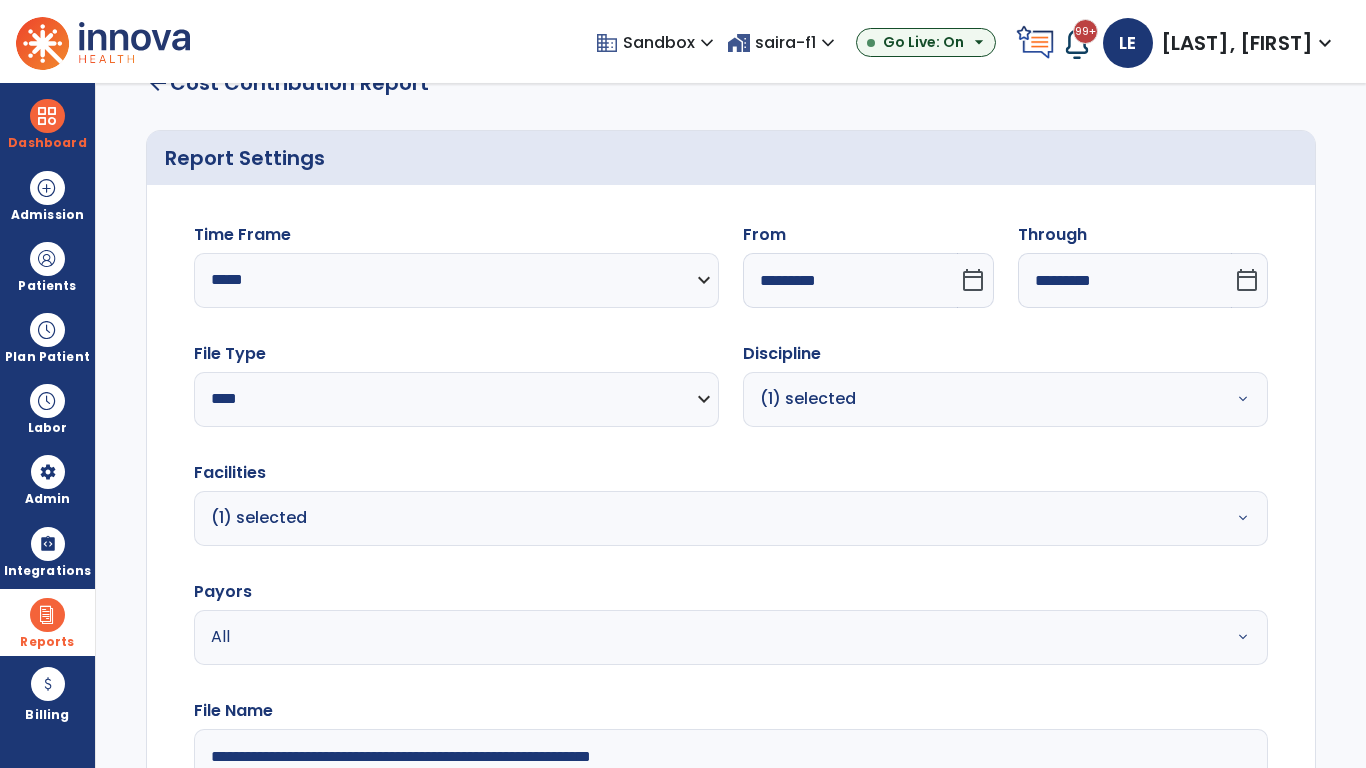 click on "All" at bounding box center [679, 637] 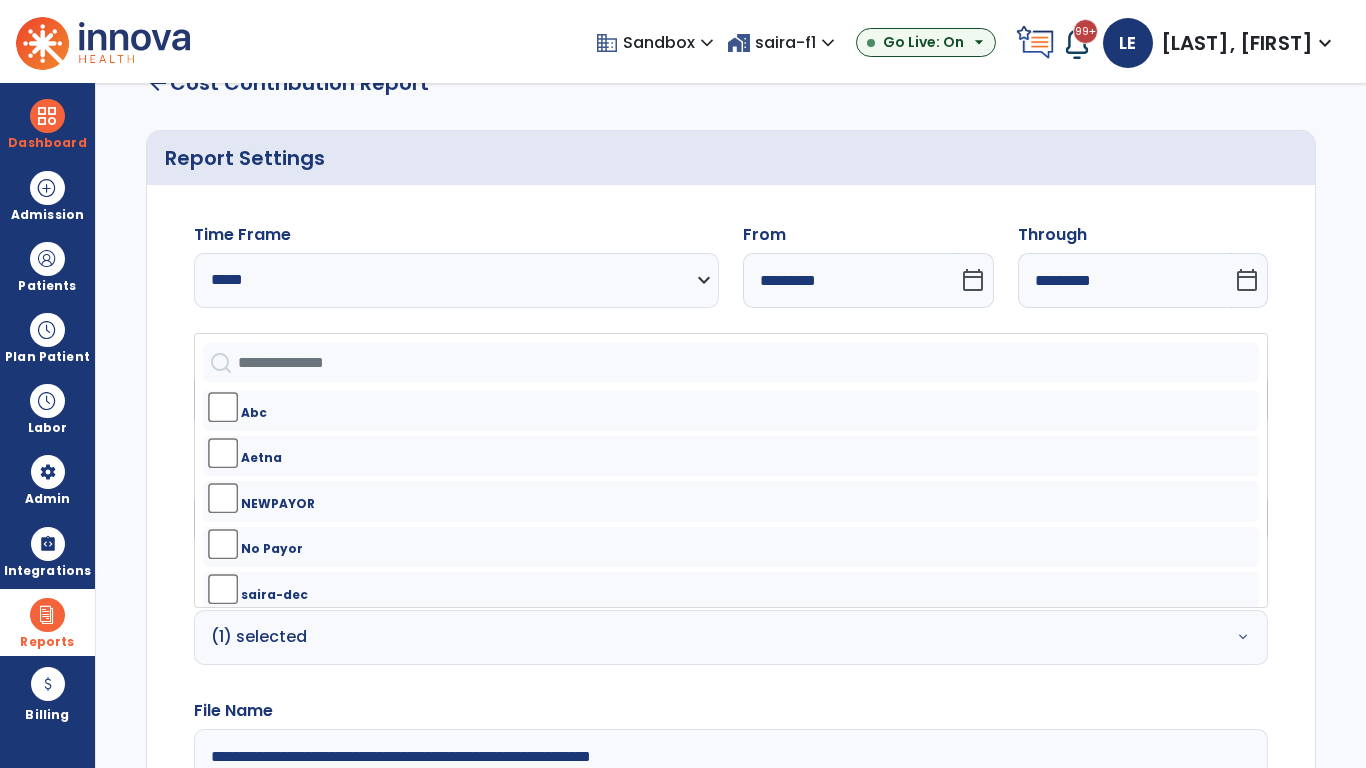 click on "Generate Report" 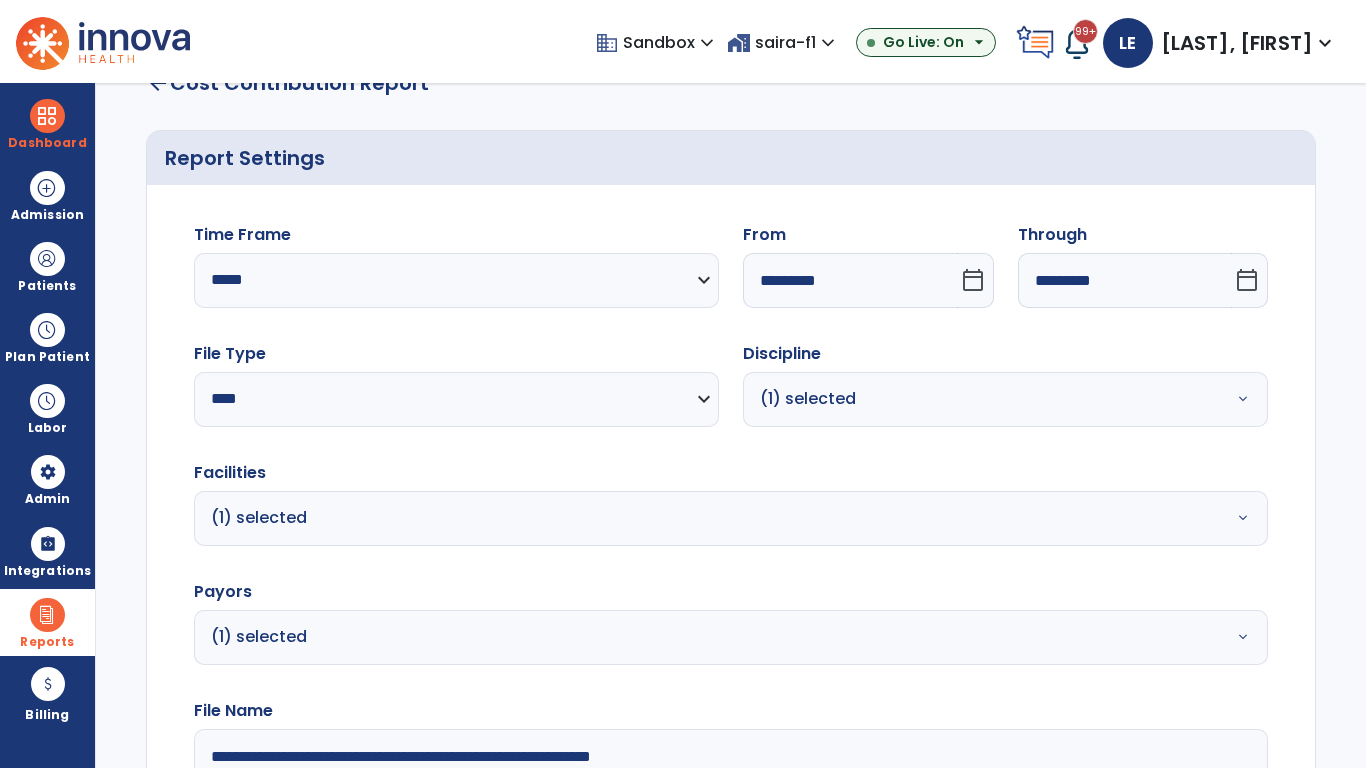 scroll, scrollTop: 264, scrollLeft: 0, axis: vertical 